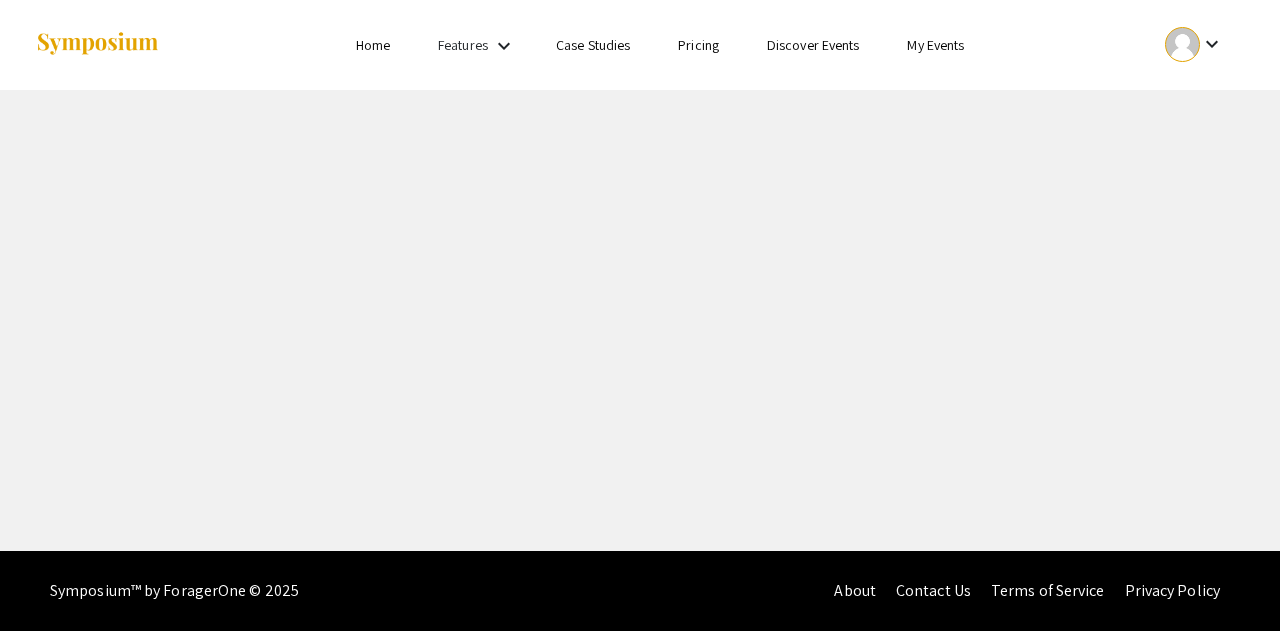 scroll, scrollTop: 0, scrollLeft: 0, axis: both 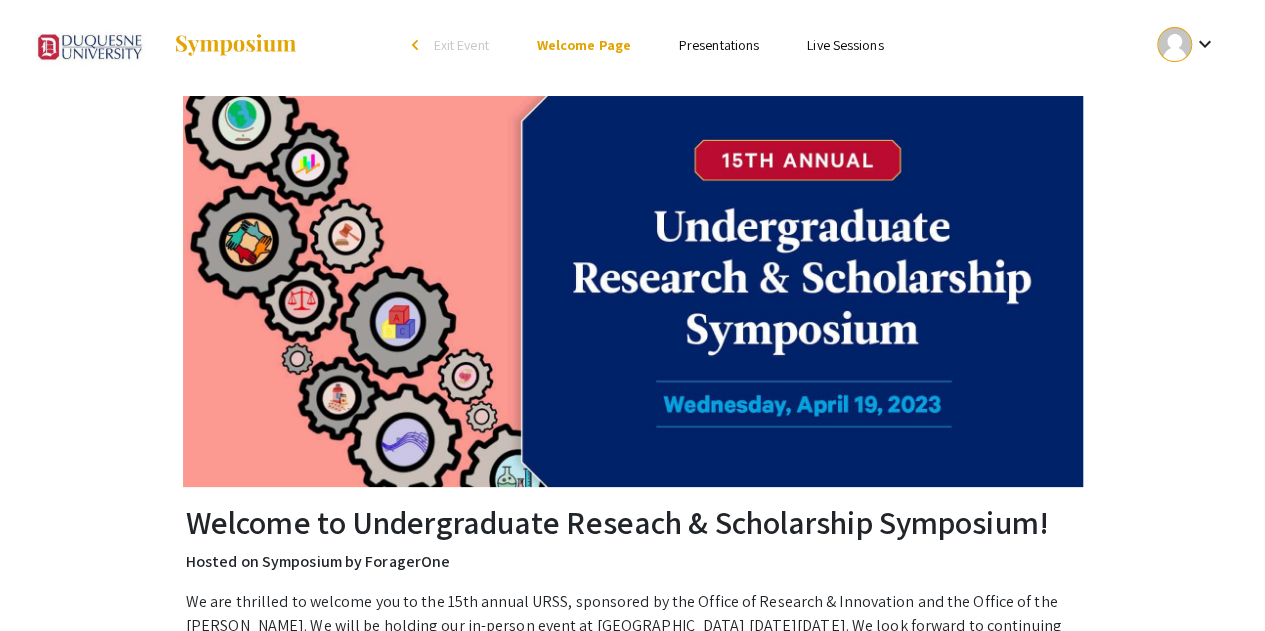 click on "Skip navigation  arrow_back_ios Exit Event Welcome Page Presentations Live Sessions" at bounding box center (632, 45) 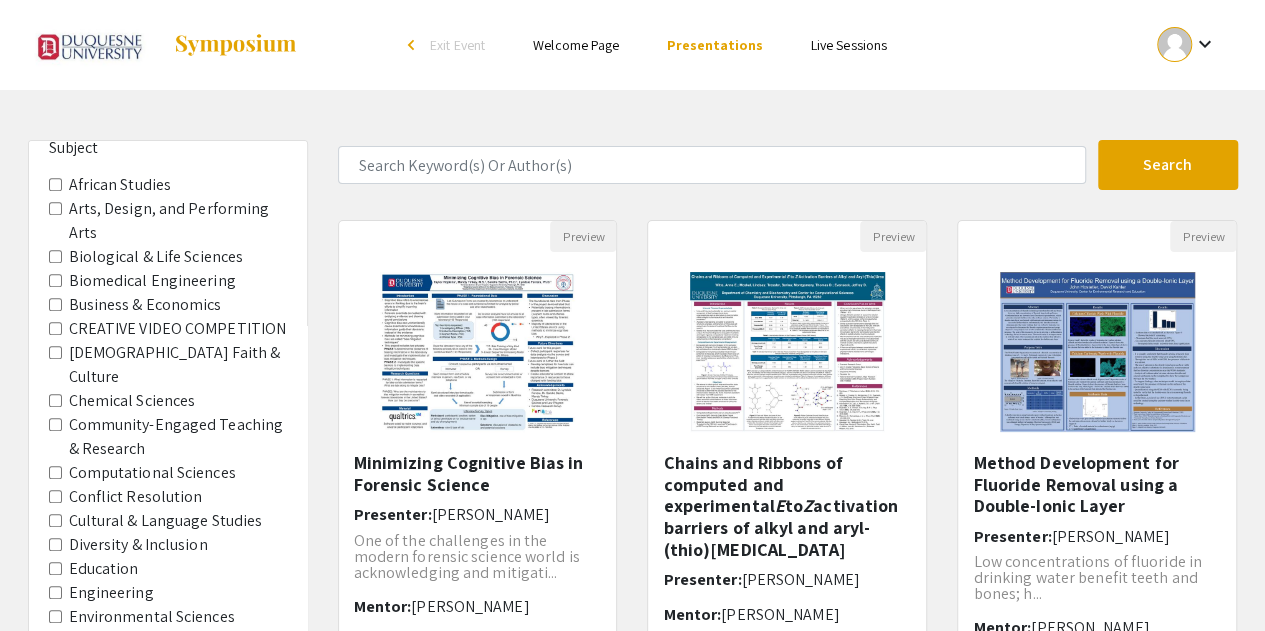 scroll, scrollTop: 601, scrollLeft: 0, axis: vertical 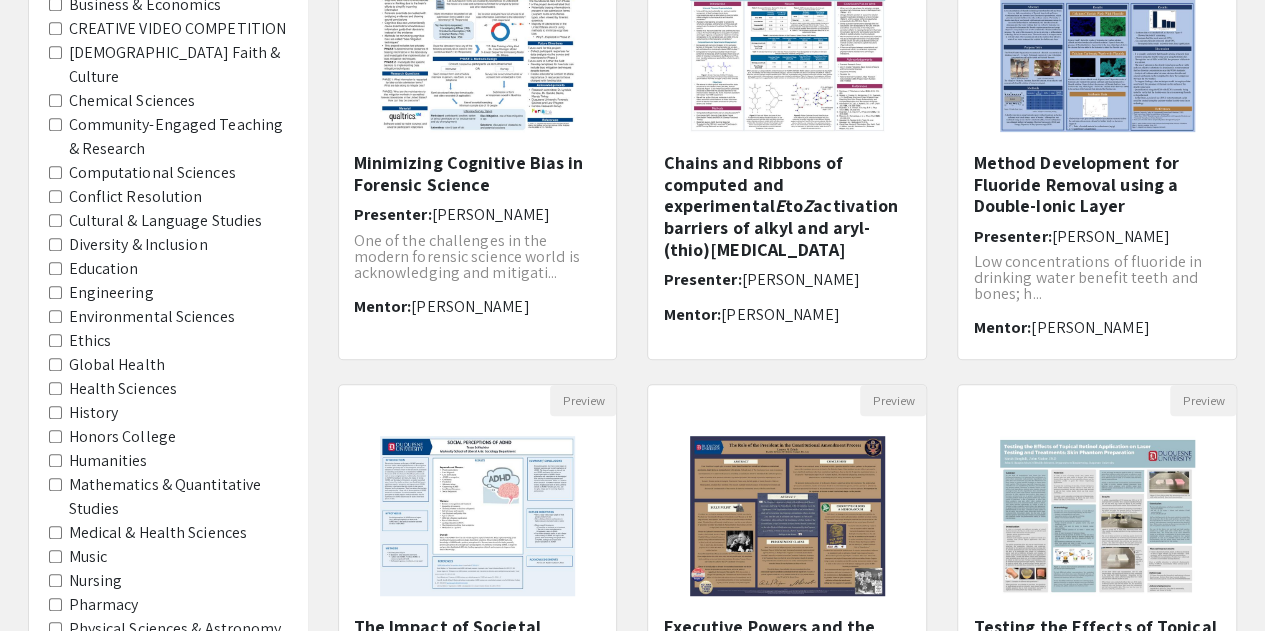 click on "History" at bounding box center (55, 412) 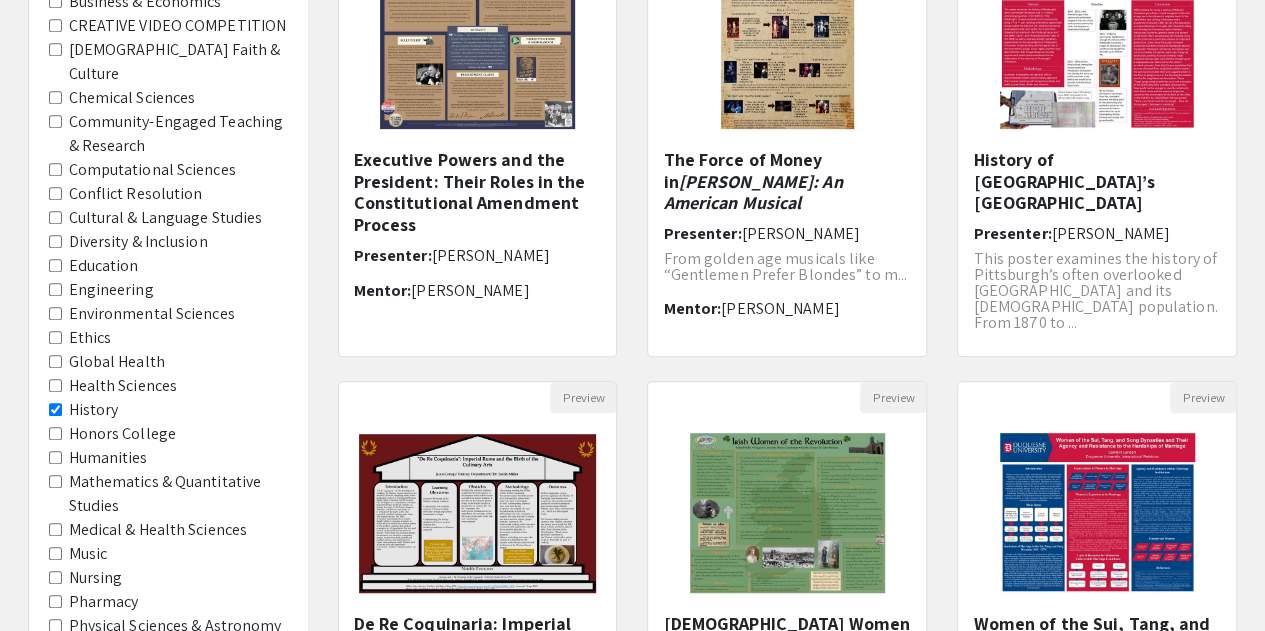 scroll, scrollTop: 600, scrollLeft: 0, axis: vertical 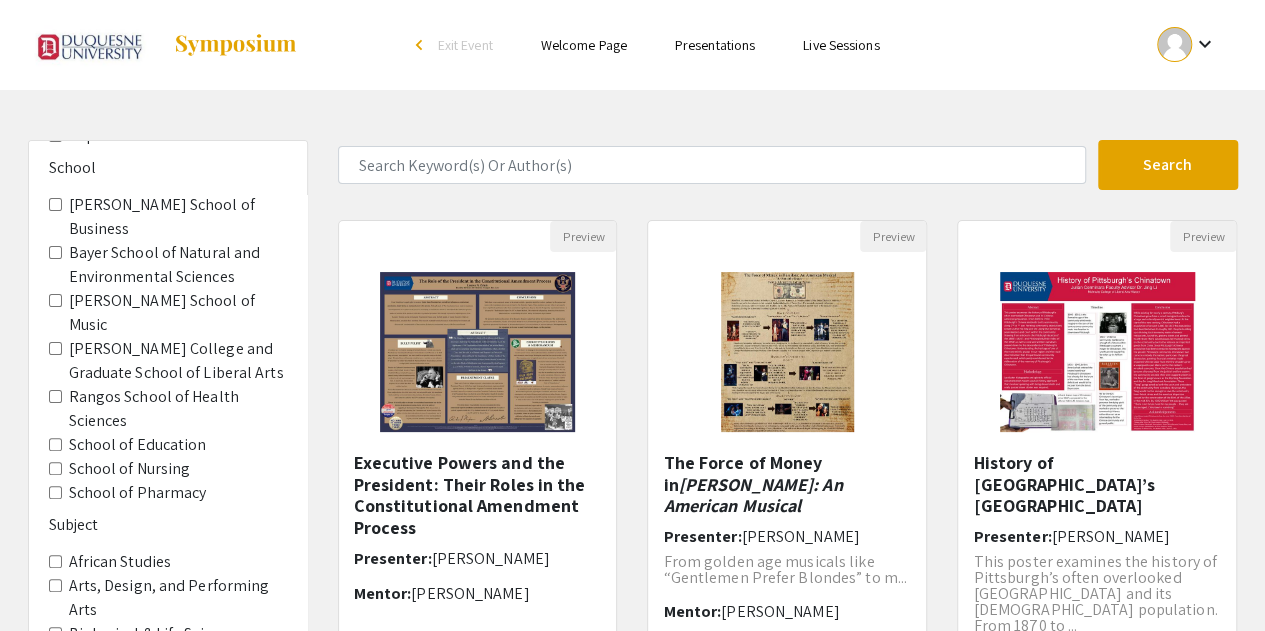 click on "Welcome Page" at bounding box center (584, 45) 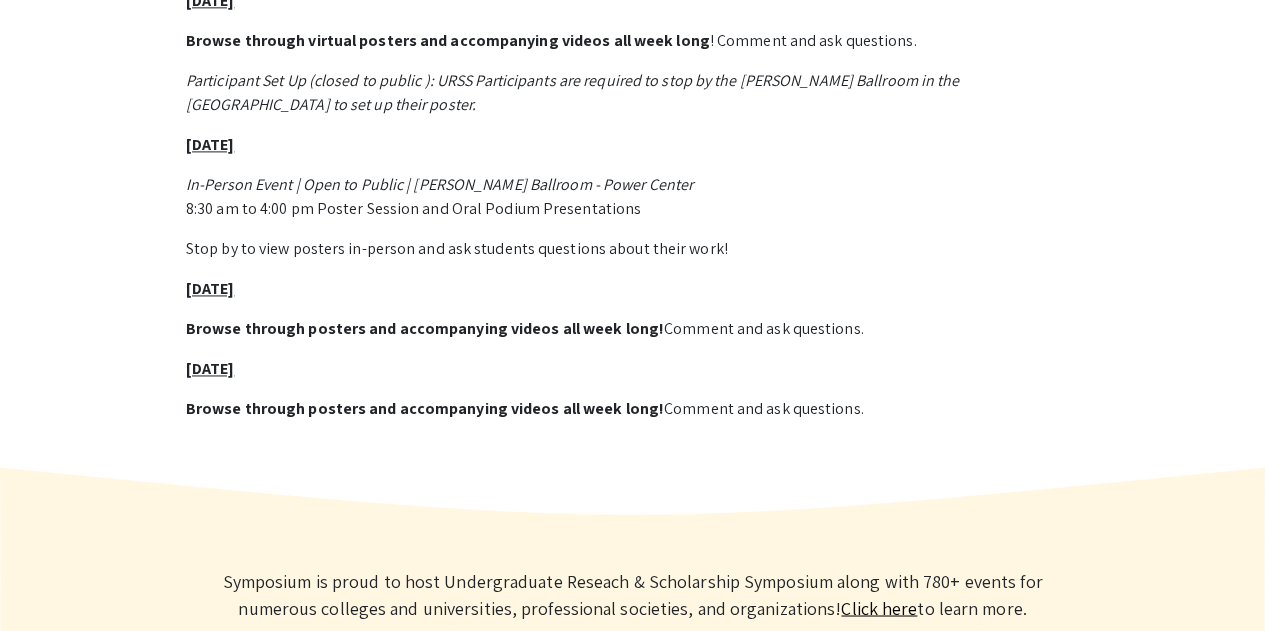 scroll, scrollTop: 1509, scrollLeft: 0, axis: vertical 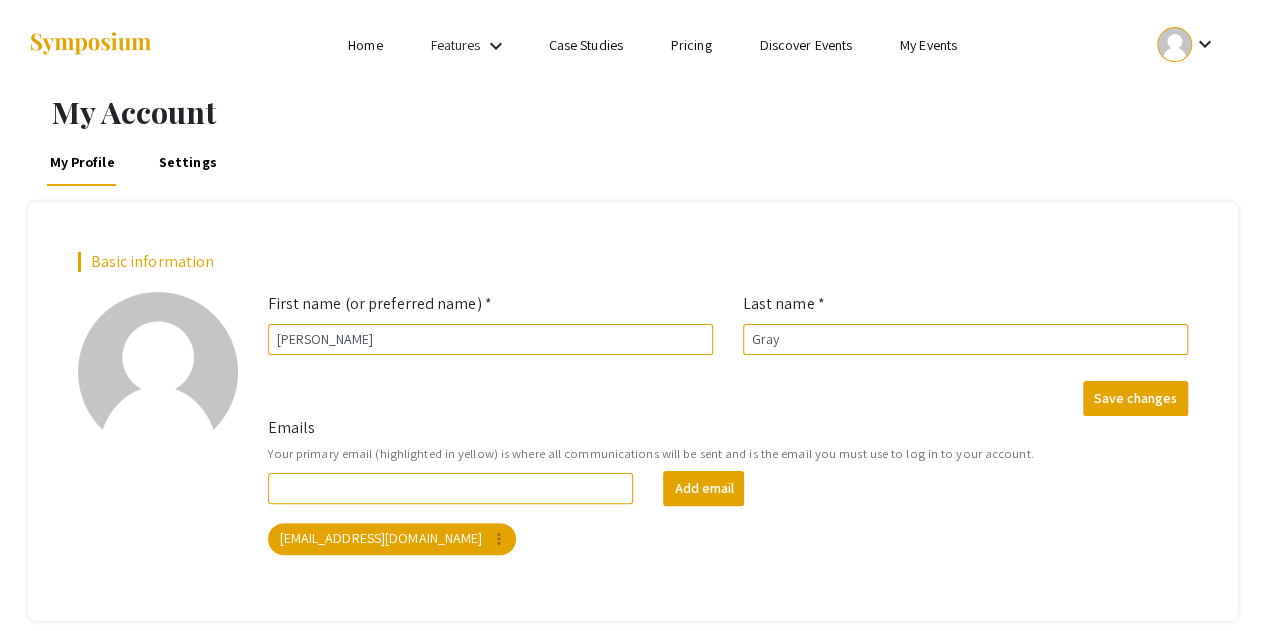 click on "Discover Events" at bounding box center (805, 45) 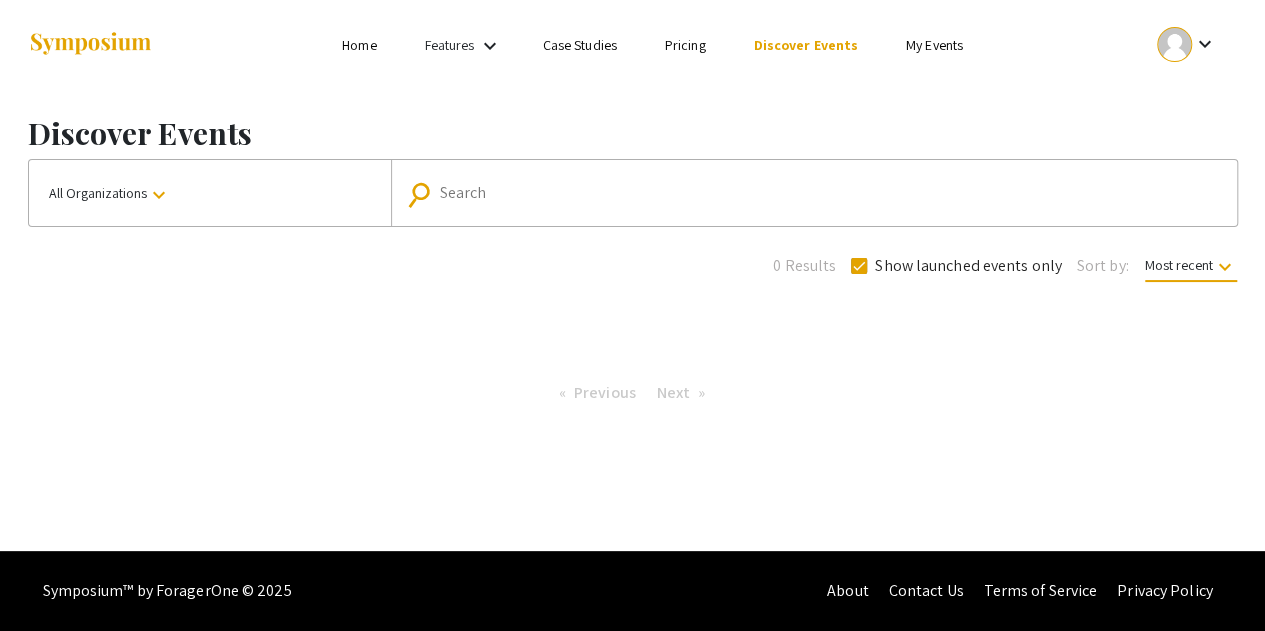 click on "My Events" at bounding box center (934, 45) 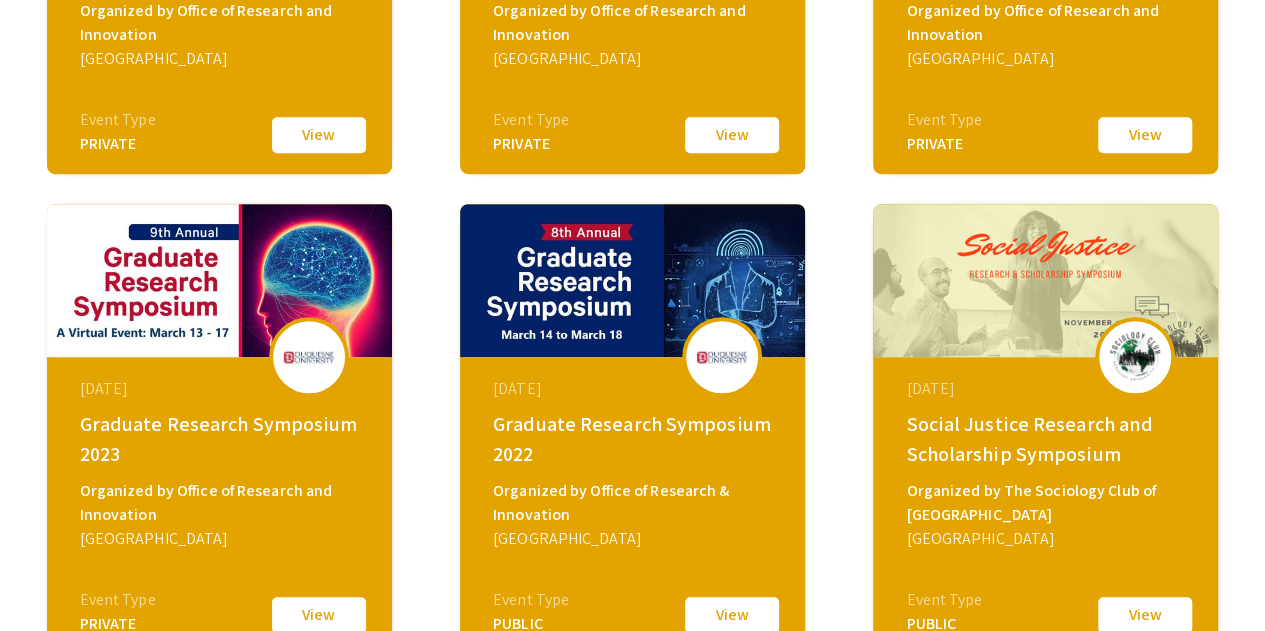 click on "Graduate Research Symposium 2023" 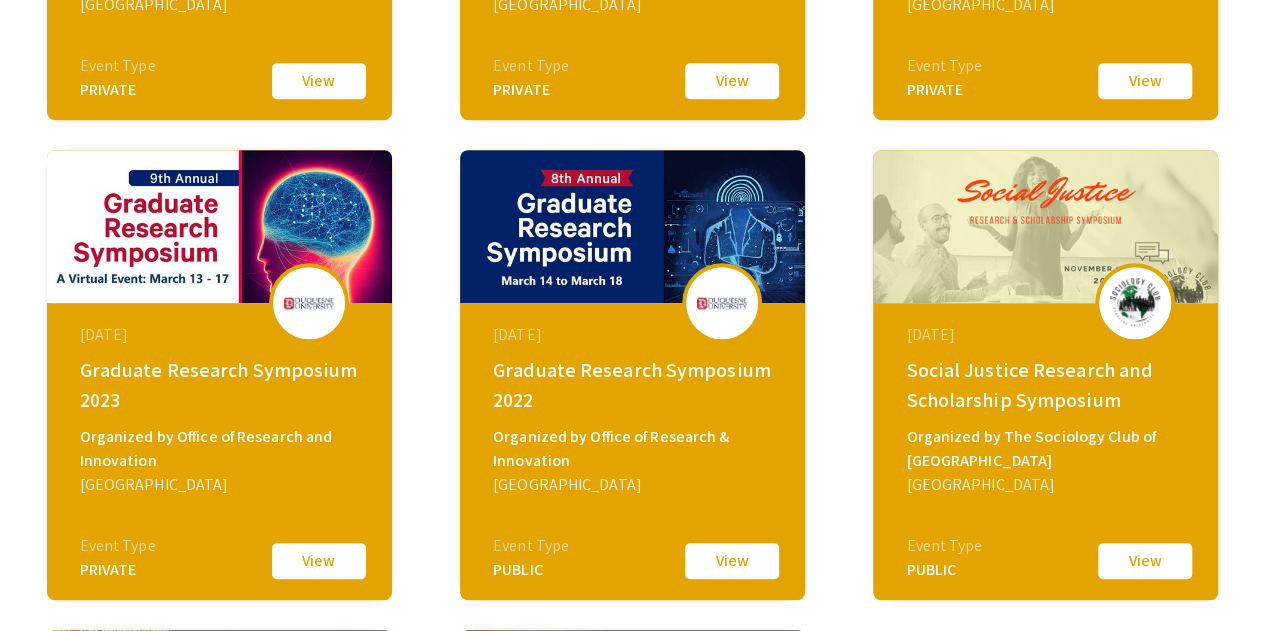 scroll, scrollTop: 600, scrollLeft: 0, axis: vertical 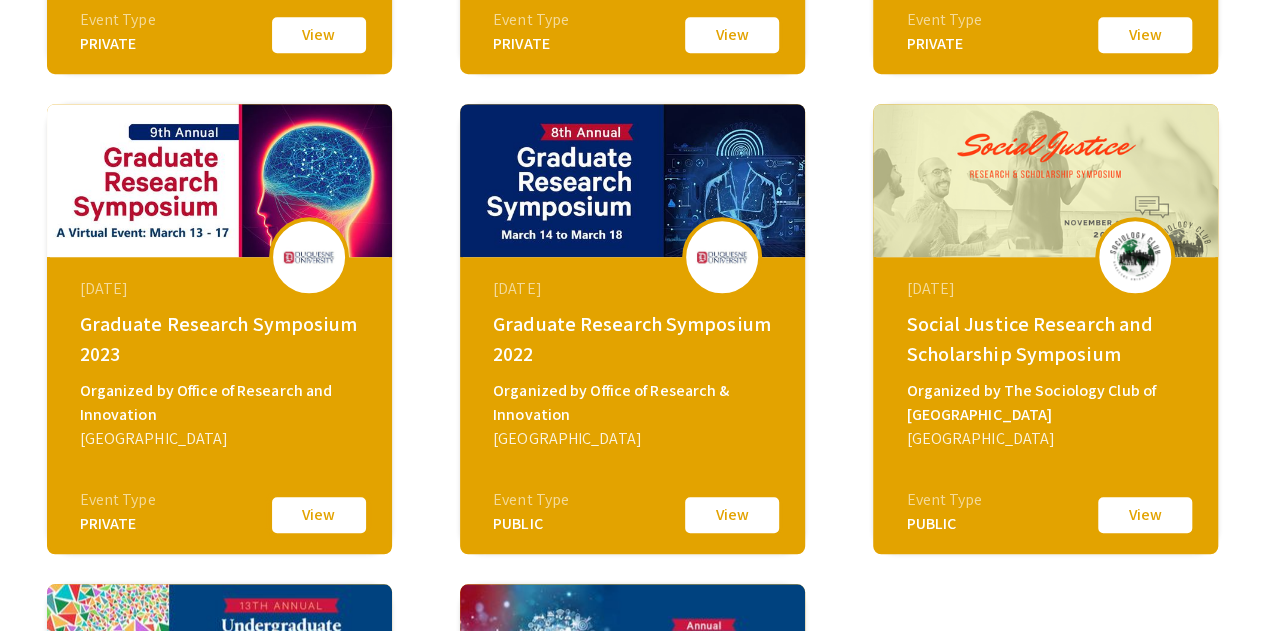 click on "View" 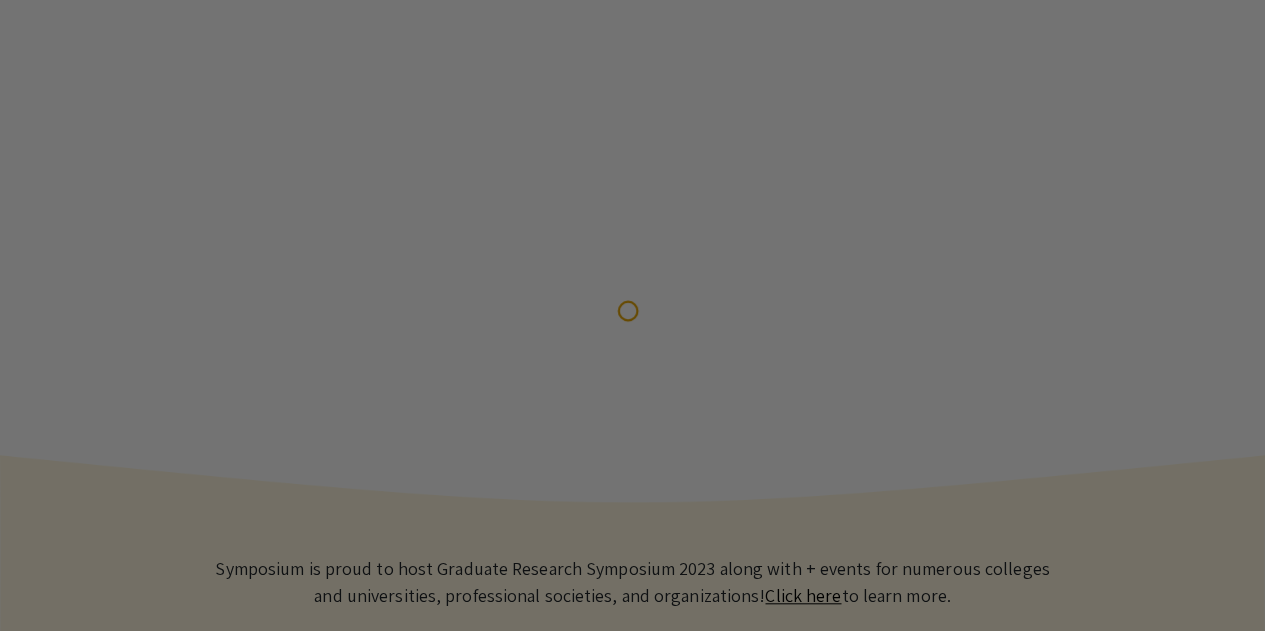 scroll, scrollTop: 0, scrollLeft: 0, axis: both 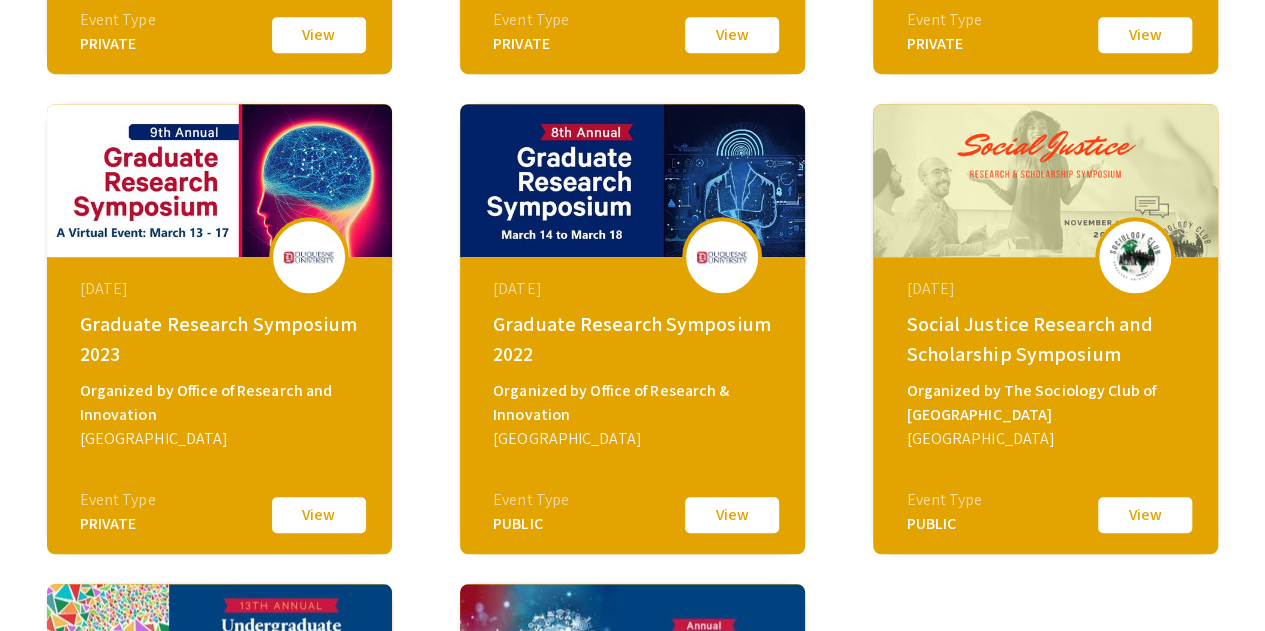 click on "View" 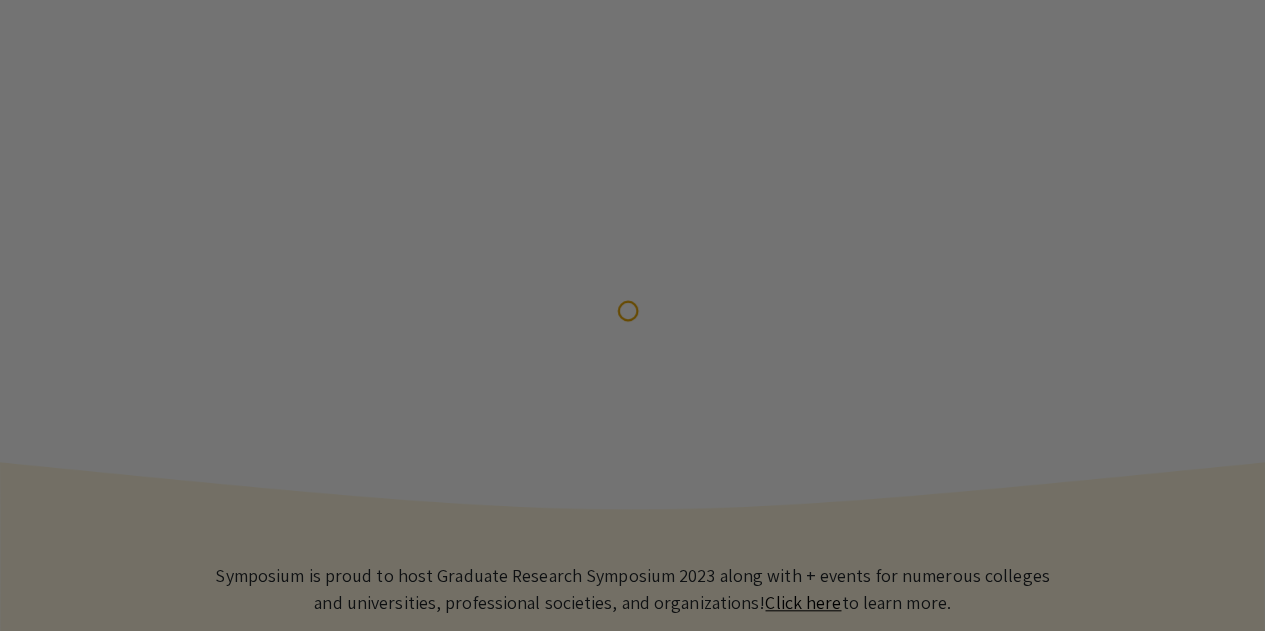 scroll, scrollTop: 0, scrollLeft: 0, axis: both 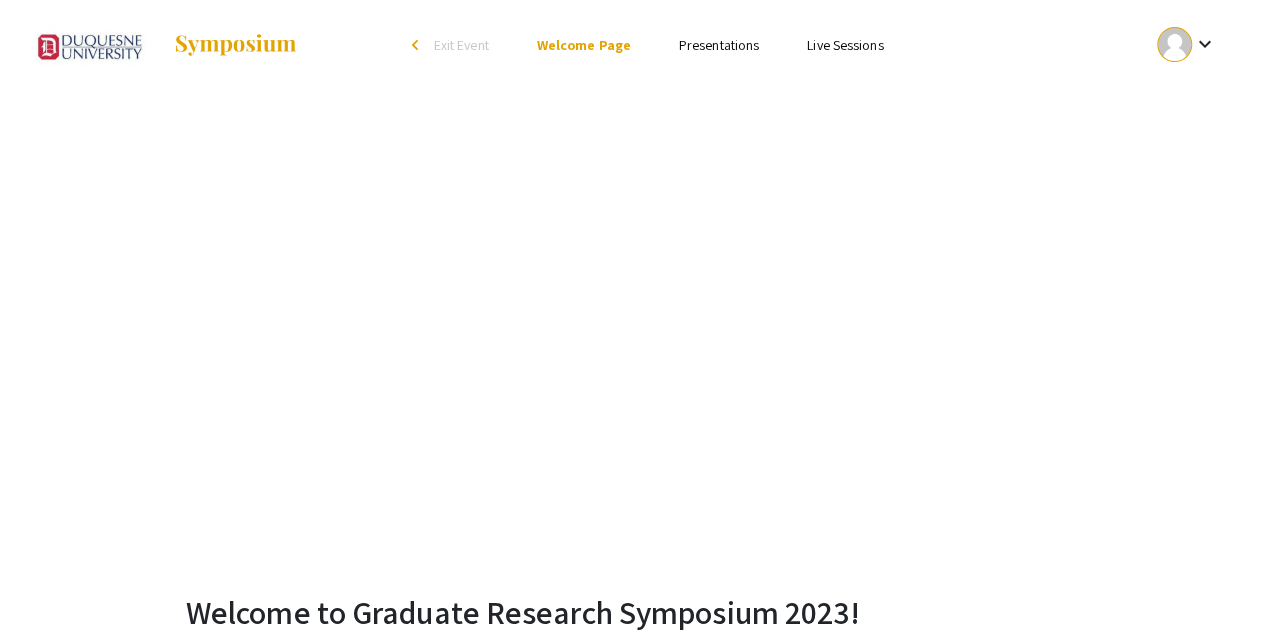 click on "Presentations" at bounding box center [719, 45] 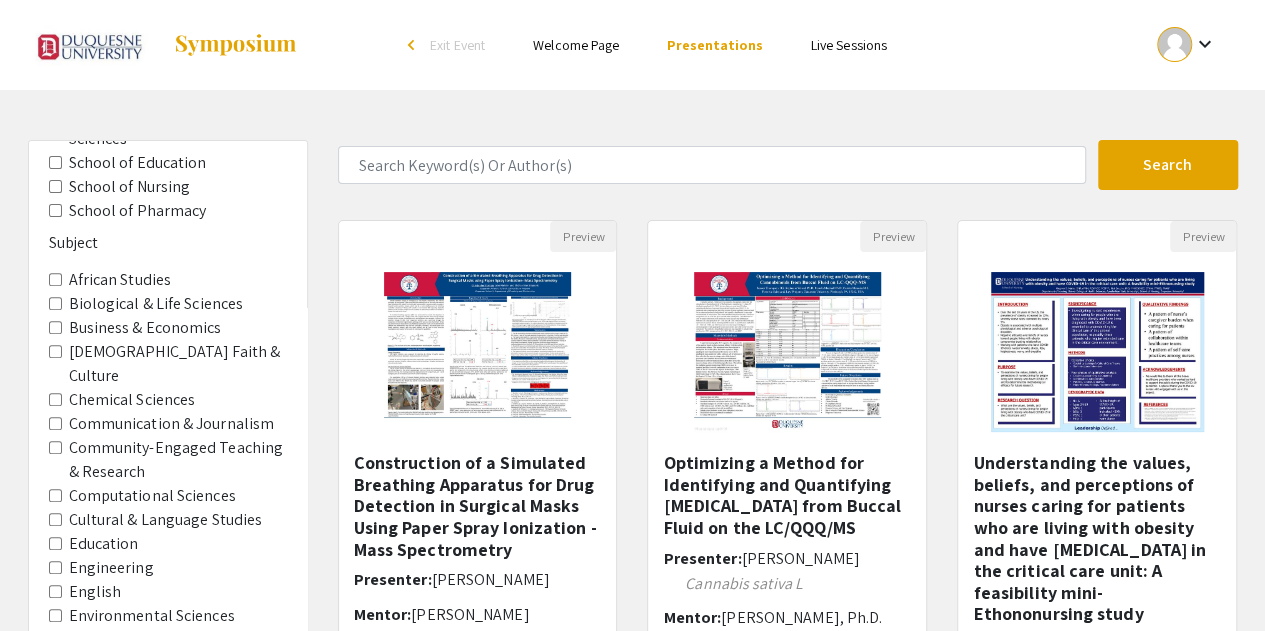 scroll, scrollTop: 364, scrollLeft: 0, axis: vertical 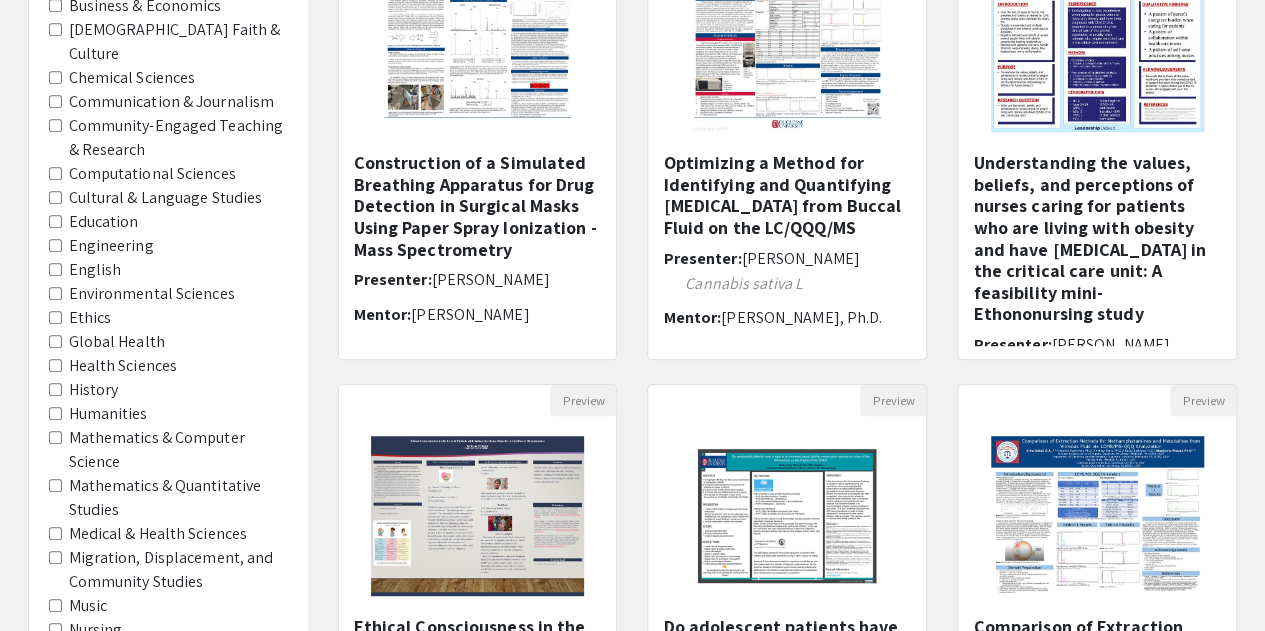 click on "History" at bounding box center (55, 389) 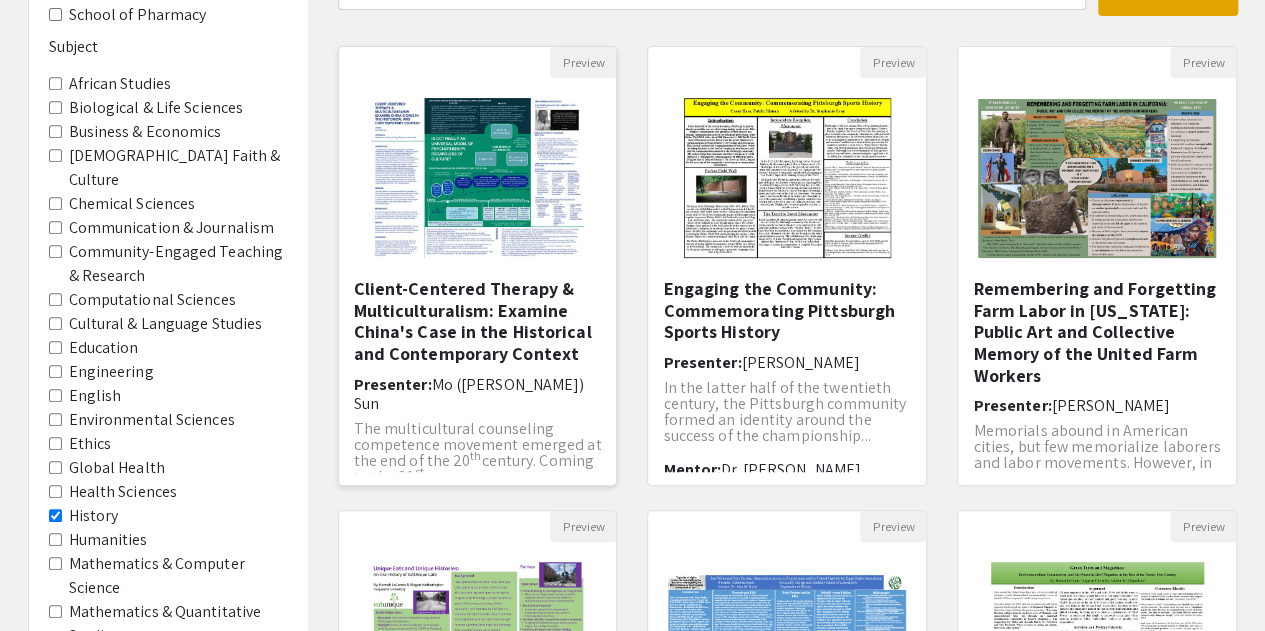 scroll, scrollTop: 200, scrollLeft: 0, axis: vertical 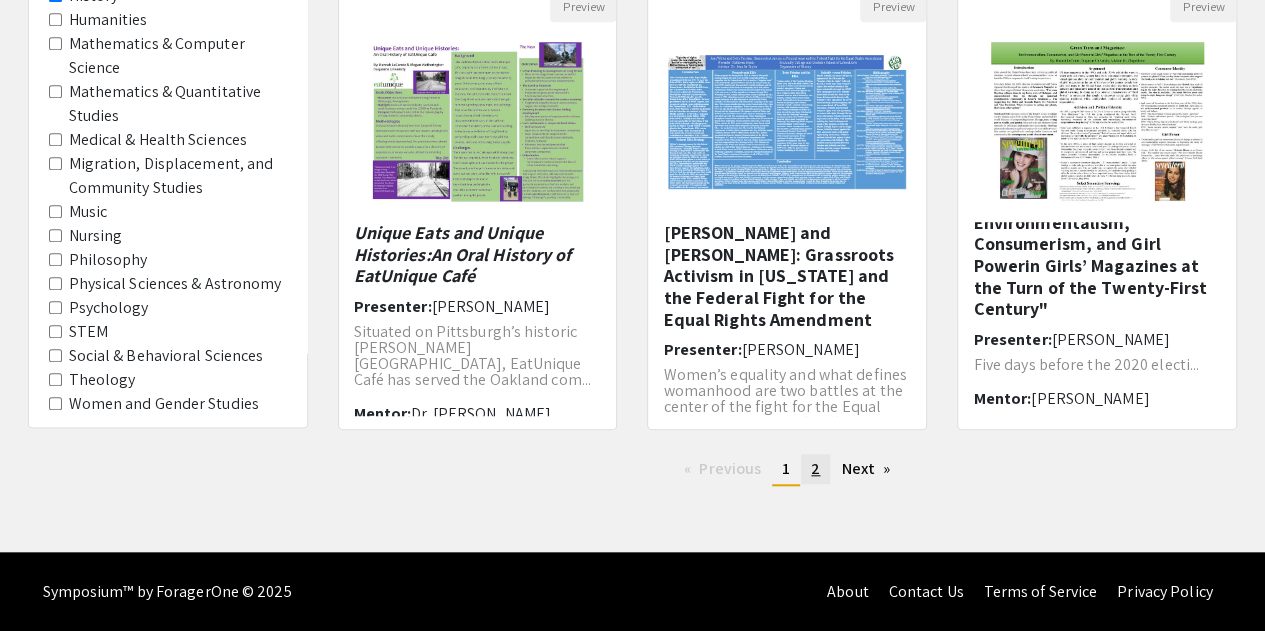 click on "2" 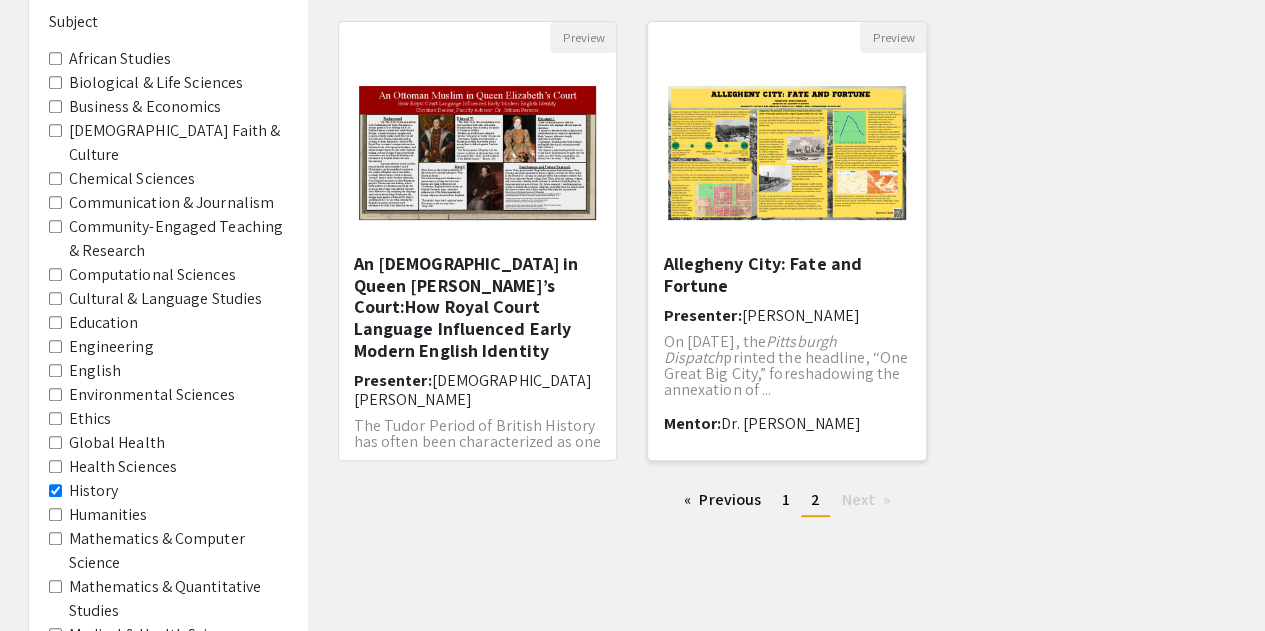 scroll, scrollTop: 200, scrollLeft: 0, axis: vertical 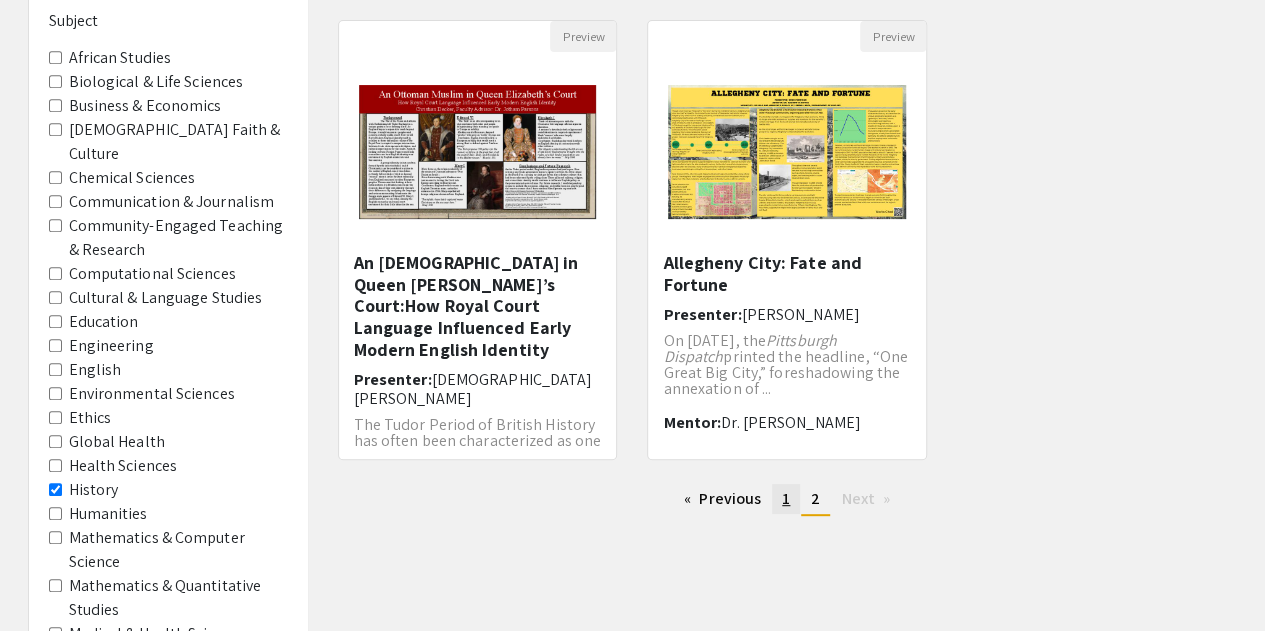 click on "1" 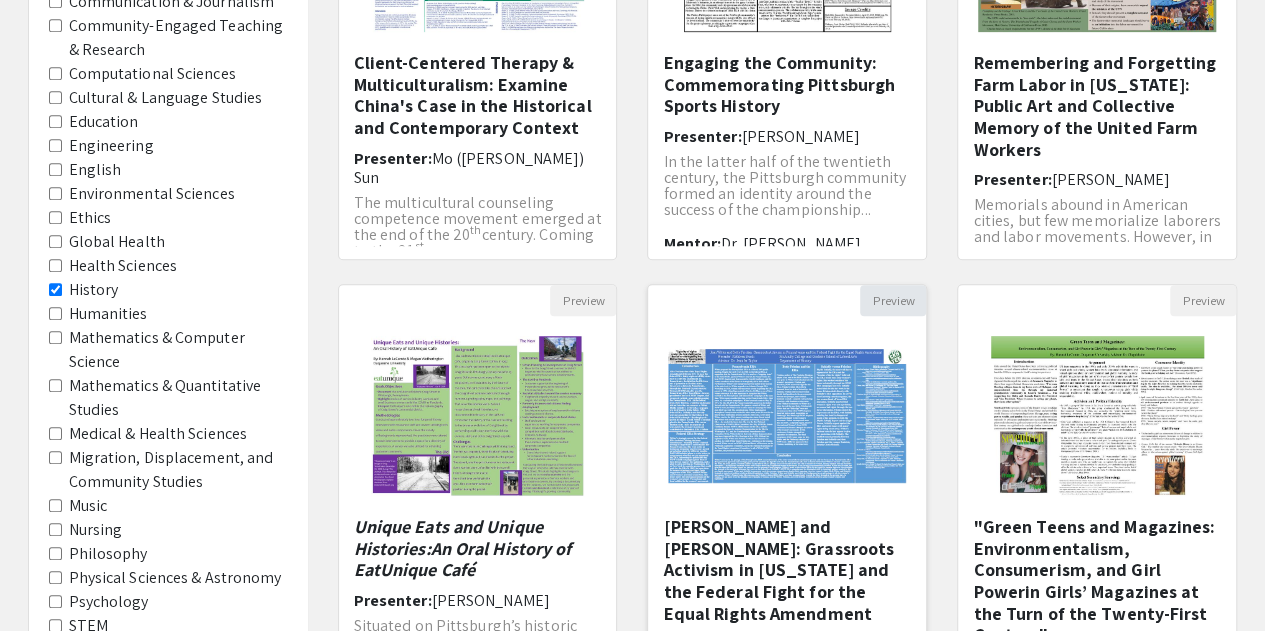 scroll, scrollTop: 200, scrollLeft: 0, axis: vertical 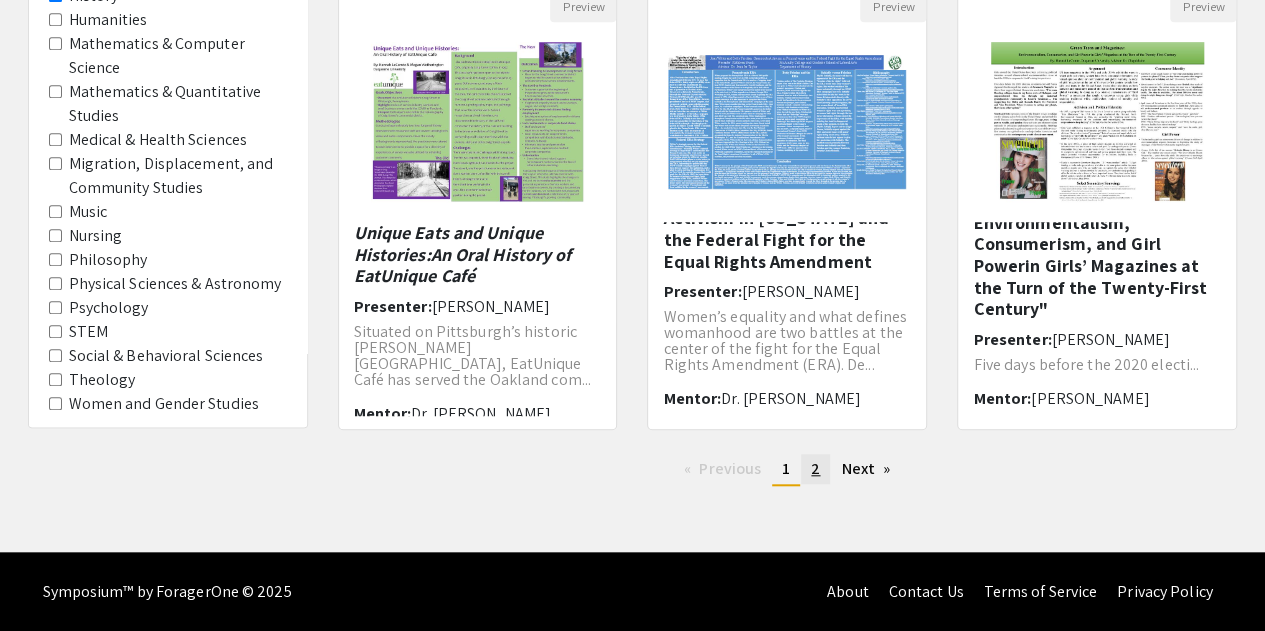click on "2" 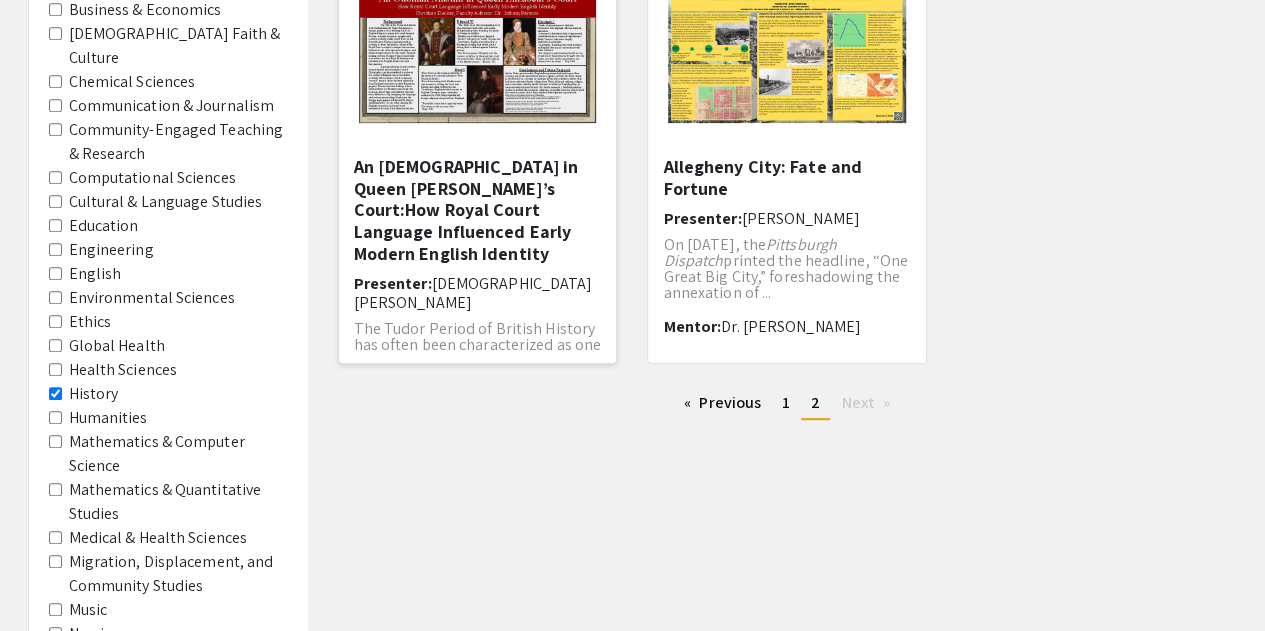 scroll, scrollTop: 300, scrollLeft: 0, axis: vertical 